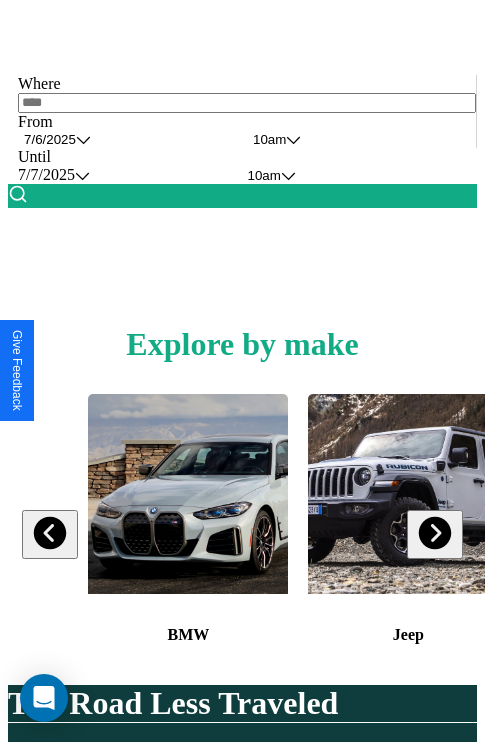 scroll, scrollTop: 308, scrollLeft: 0, axis: vertical 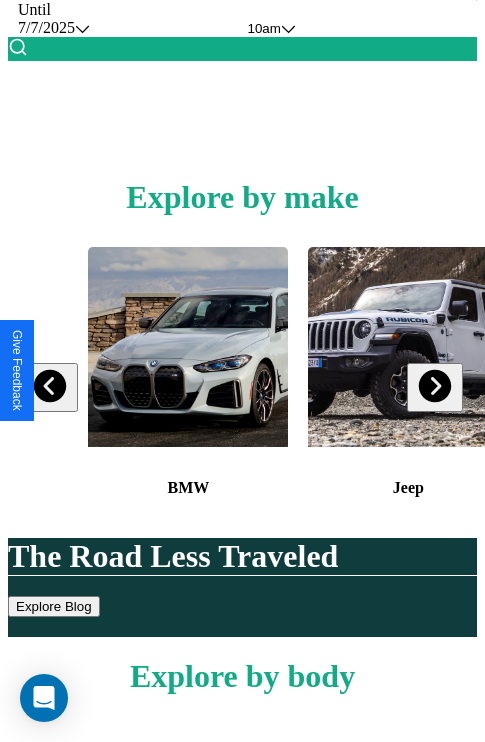 click at bounding box center (50, 386) 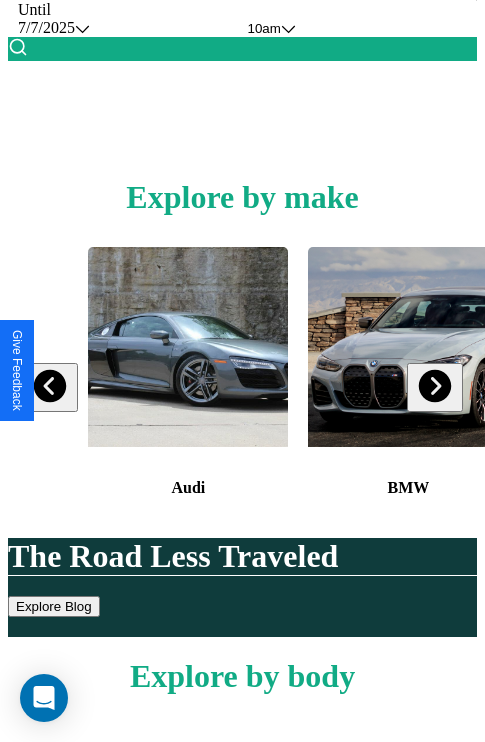 click at bounding box center [50, 386] 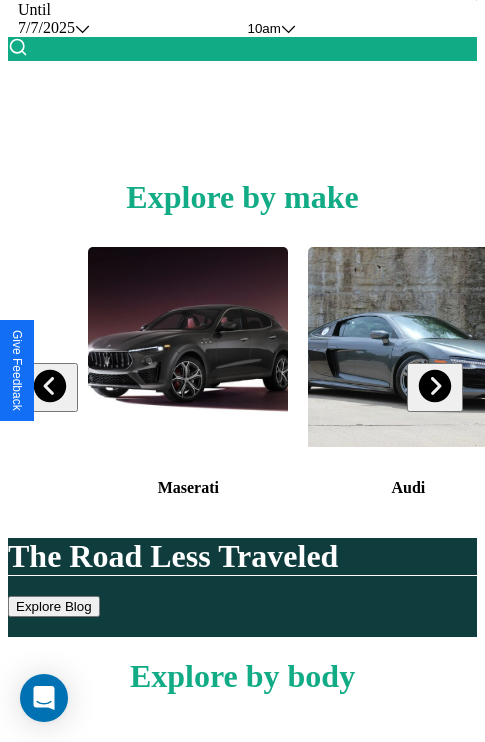 click at bounding box center (188, 347) 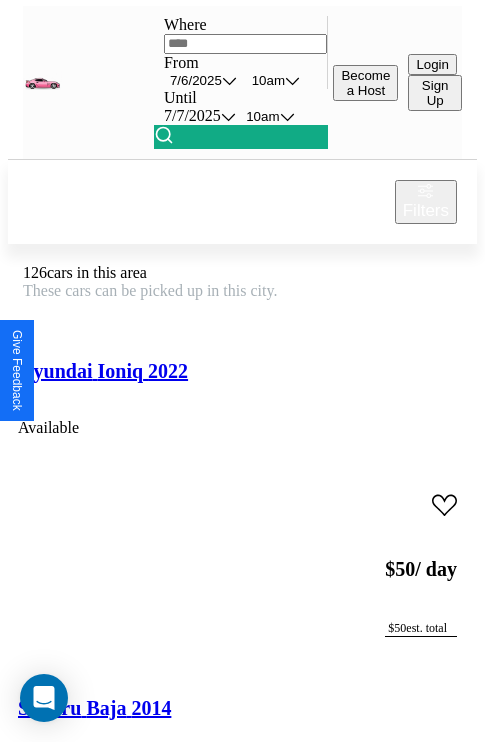 scroll, scrollTop: 79, scrollLeft: 0, axis: vertical 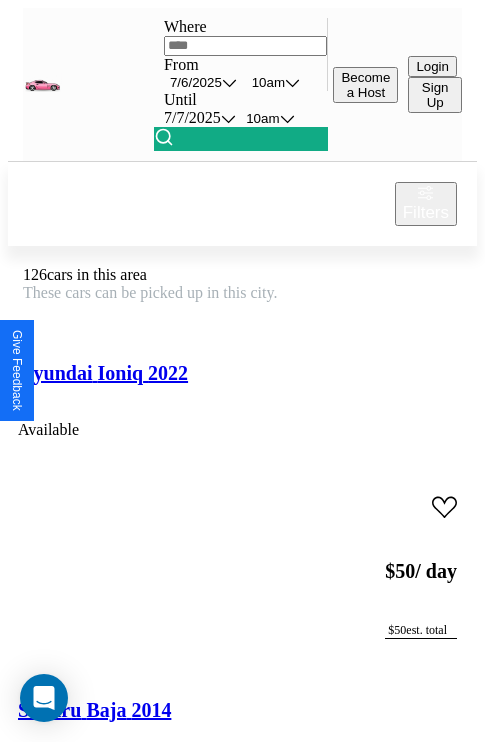 click on "Filters" at bounding box center [426, 213] 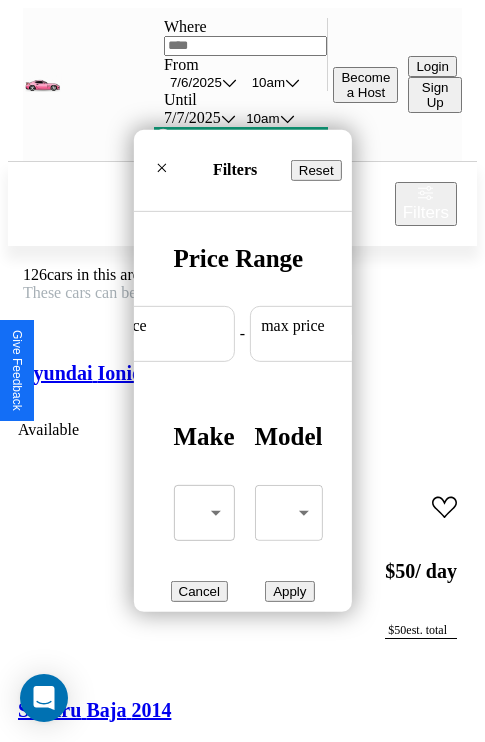 scroll, scrollTop: 0, scrollLeft: 124, axis: horizontal 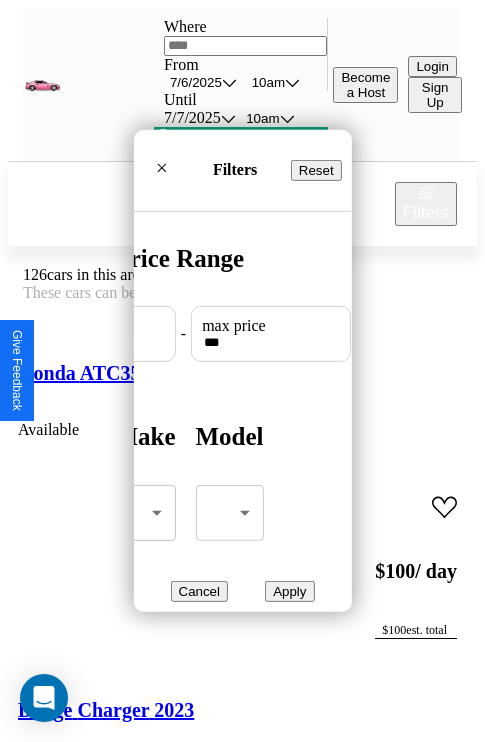 type on "***" 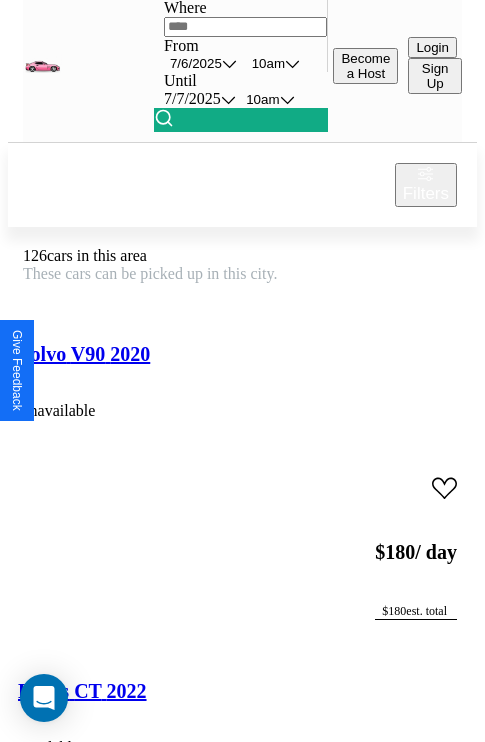 scroll, scrollTop: 95, scrollLeft: 0, axis: vertical 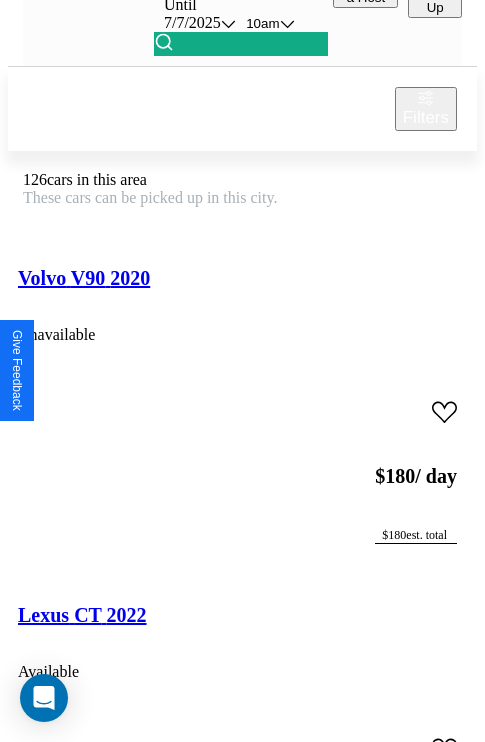 click on "Hyundai   Nexo   2014" at bounding box center (102, 27912) 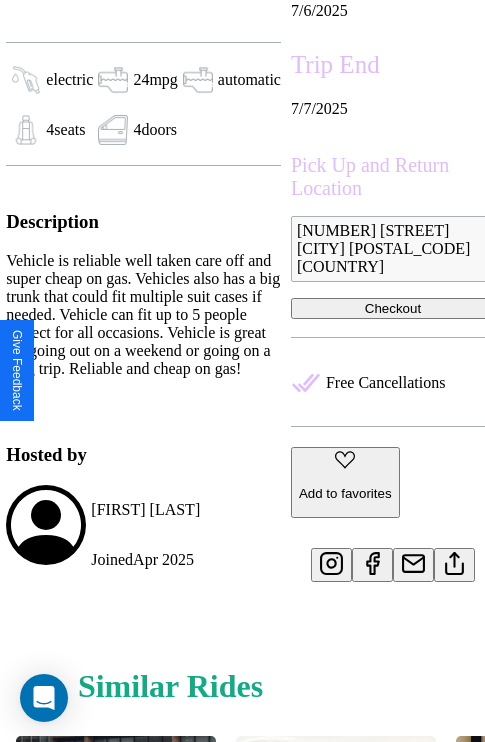 scroll, scrollTop: 672, scrollLeft: 76, axis: both 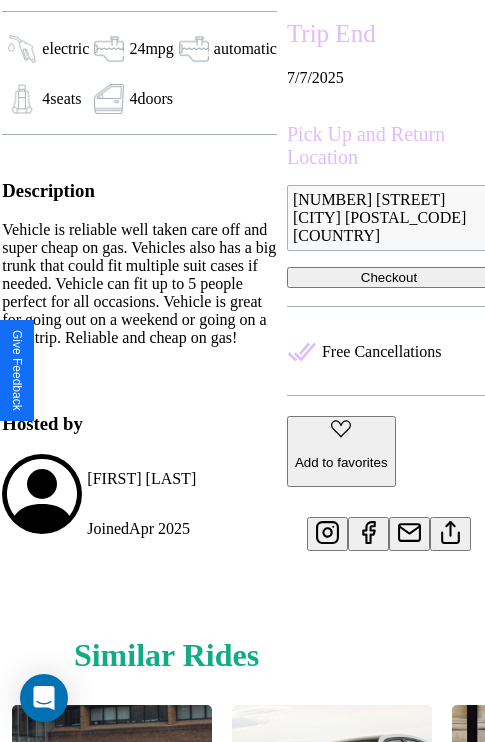 click at bounding box center (450, 529) 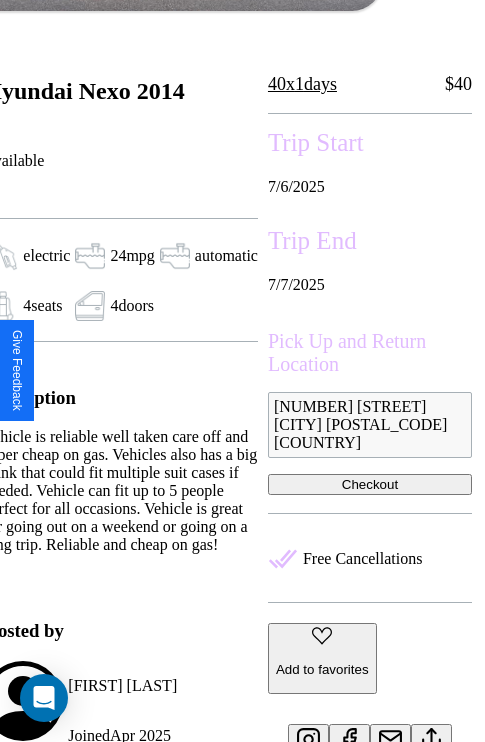 scroll, scrollTop: 461, scrollLeft: 96, axis: both 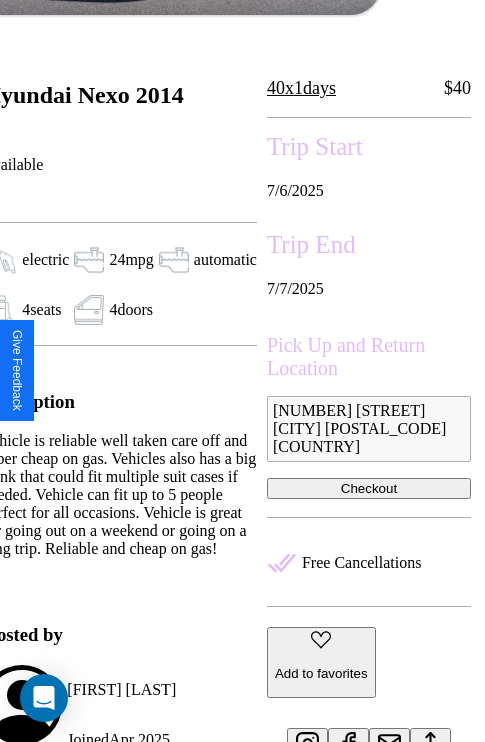 click on "Checkout" at bounding box center (369, 488) 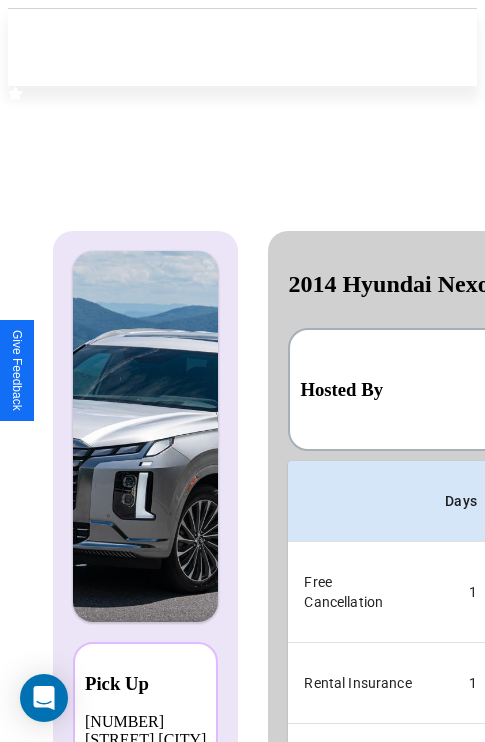 scroll, scrollTop: 0, scrollLeft: 378, axis: horizontal 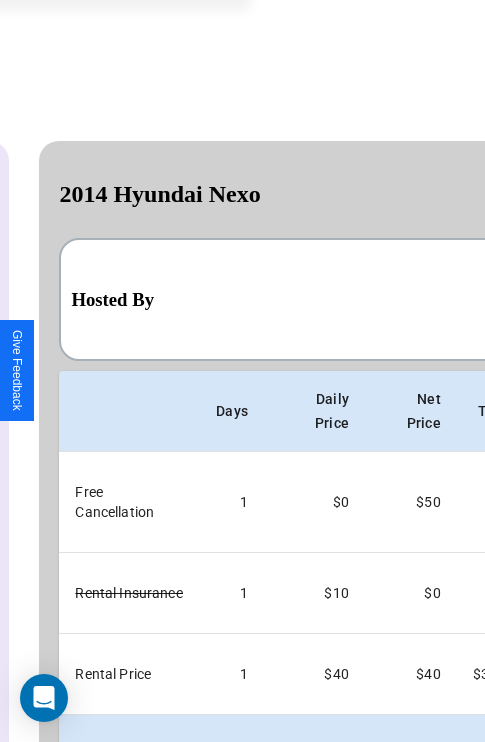 click on "Back" at bounding box center (156, 843) 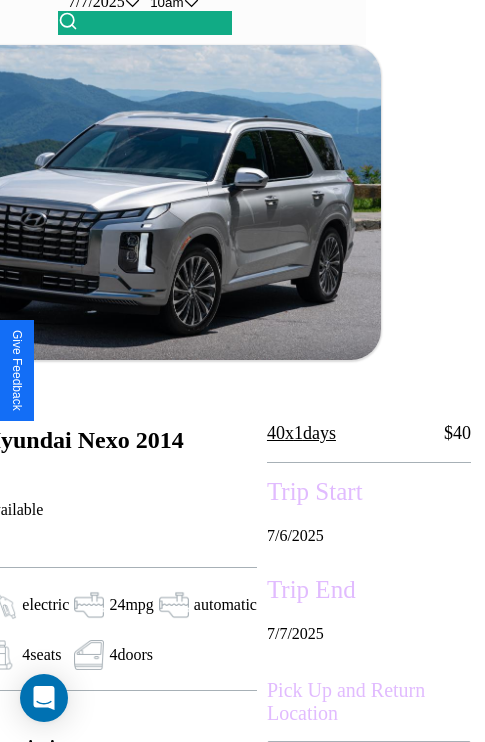 scroll, scrollTop: 97, scrollLeft: 96, axis: both 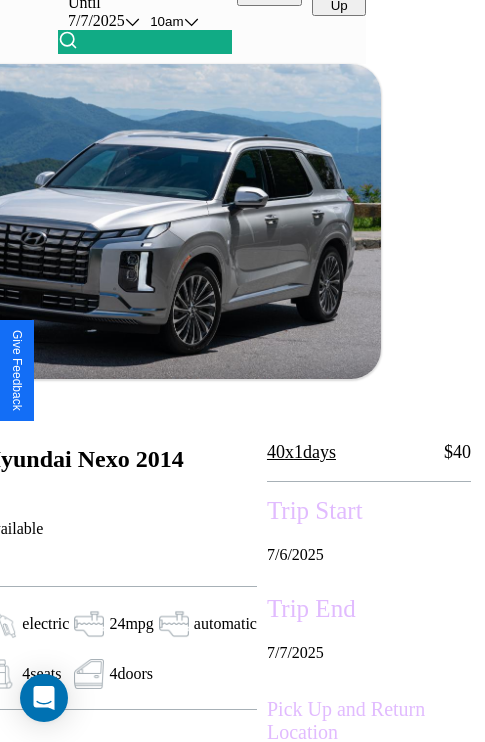 click on "[AGE] x [NUMBER] [UNIT]" at bounding box center [301, 452] 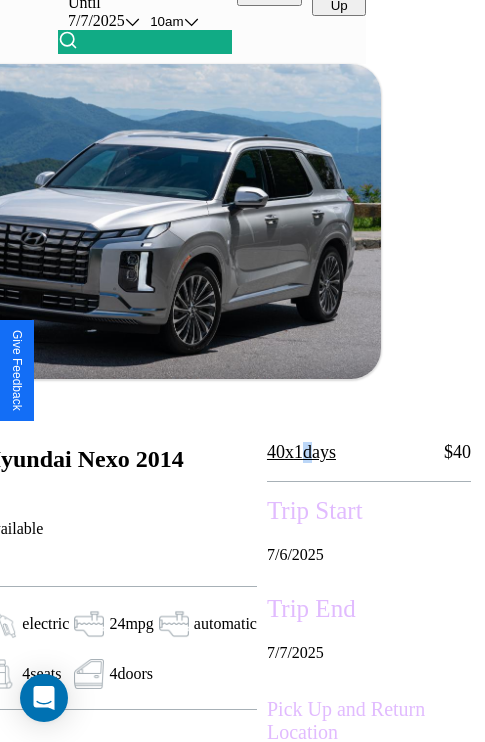 click on "[AGE] x [NUMBER] [UNIT]" at bounding box center (301, 452) 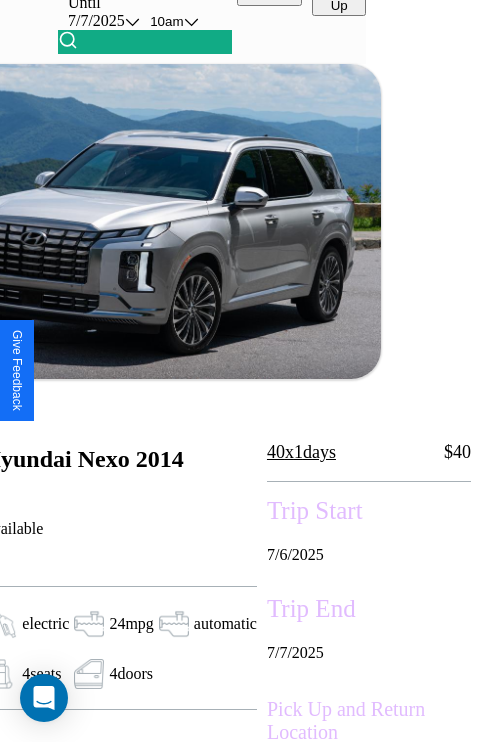 click on "[AGE] x [NUMBER] [UNIT]" at bounding box center (301, 452) 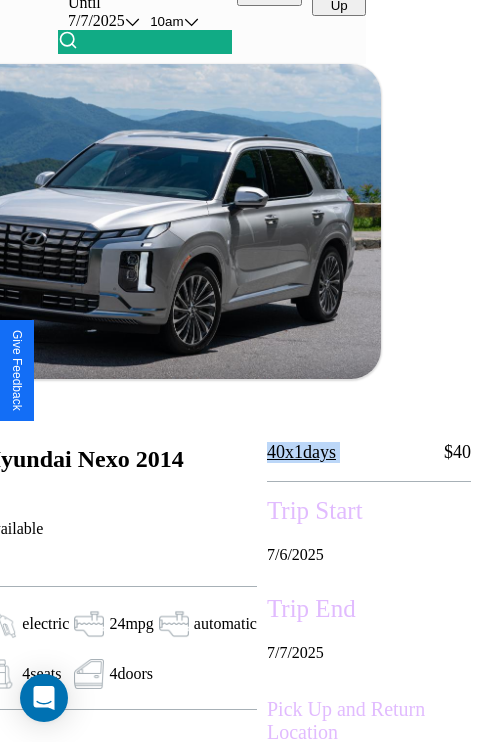 click on "[AGE] x [NUMBER] [UNIT]" at bounding box center [301, 452] 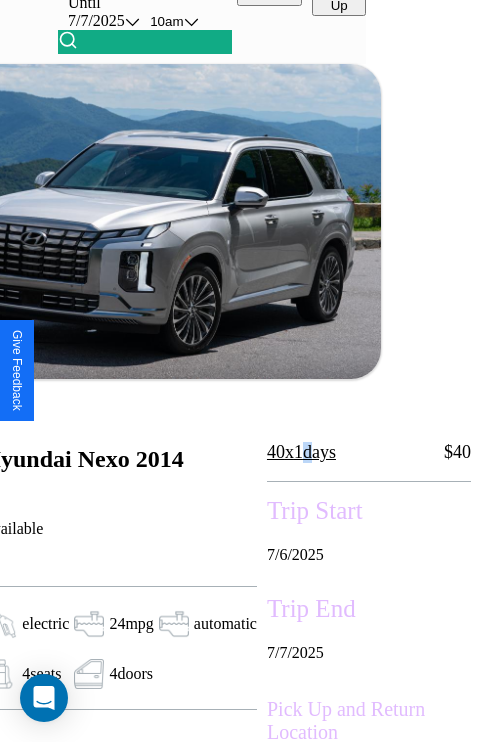 click on "[AGE] x [NUMBER] [UNIT]" at bounding box center [301, 452] 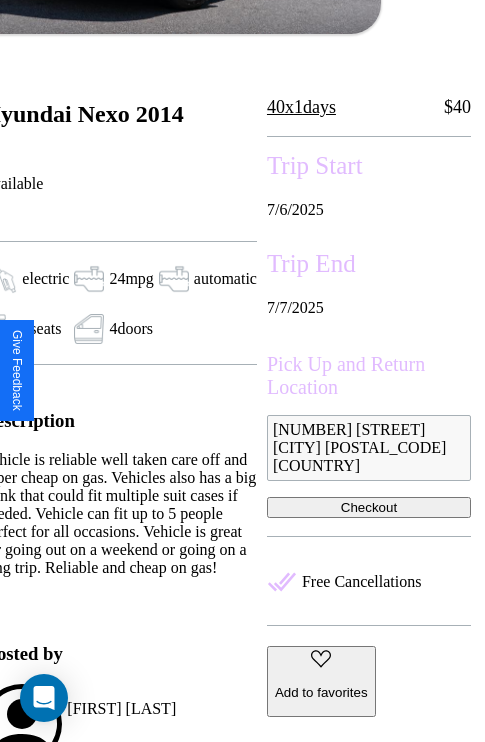 scroll, scrollTop: 461, scrollLeft: 96, axis: both 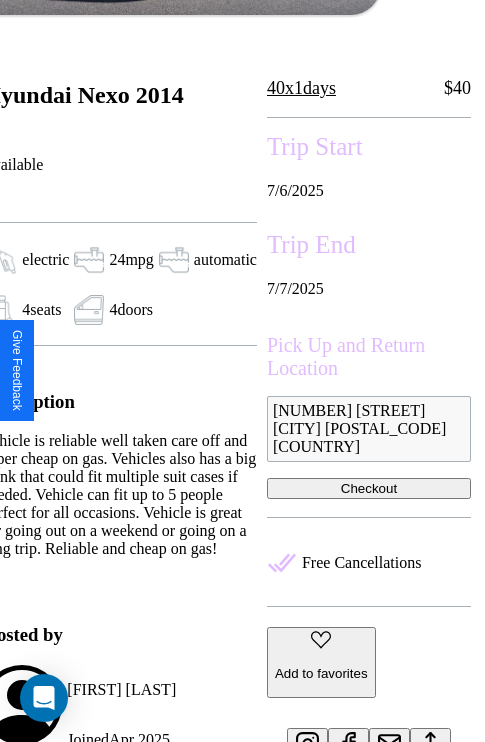 click on "Checkout" at bounding box center (369, 488) 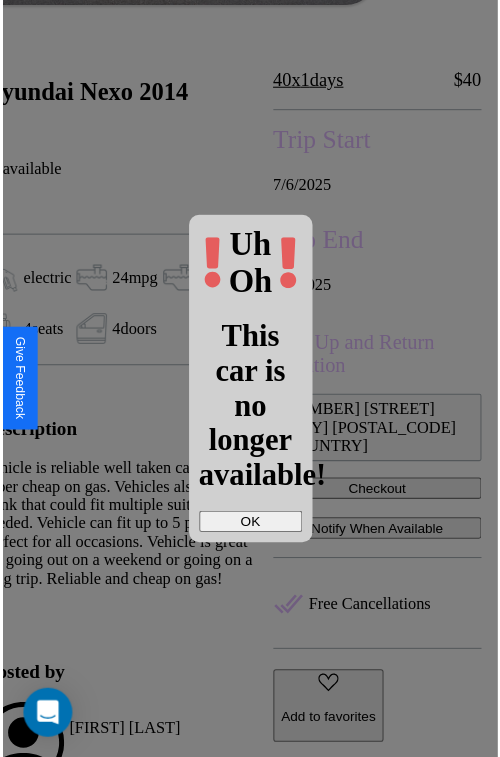 scroll, scrollTop: 469, scrollLeft: 96, axis: both 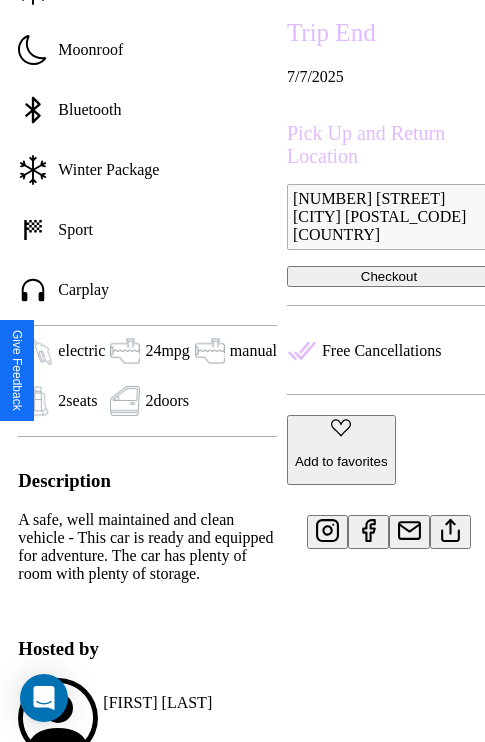 click at bounding box center (450, 527) 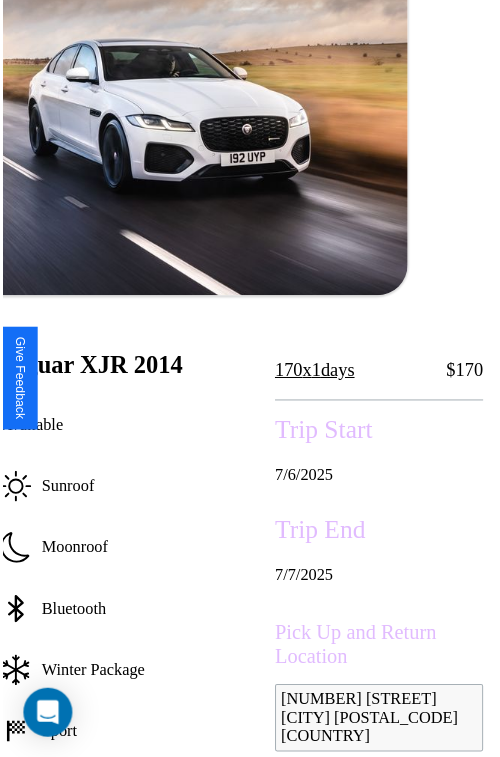 scroll, scrollTop: 221, scrollLeft: 80, axis: both 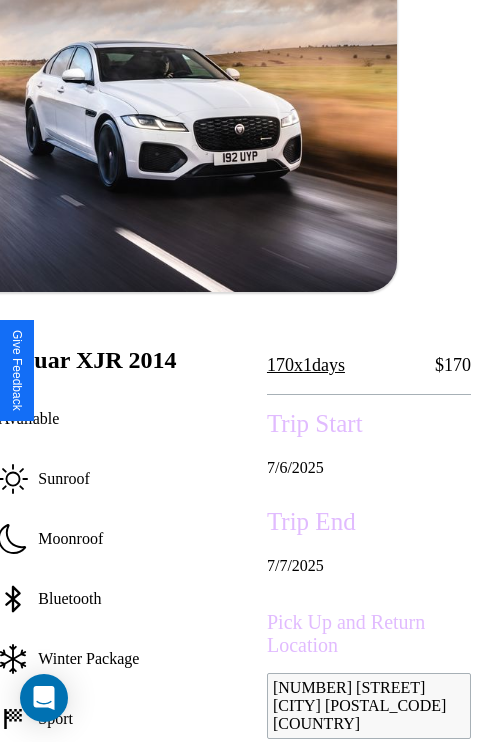 click on "7 / 6 / 2025" at bounding box center (369, 468) 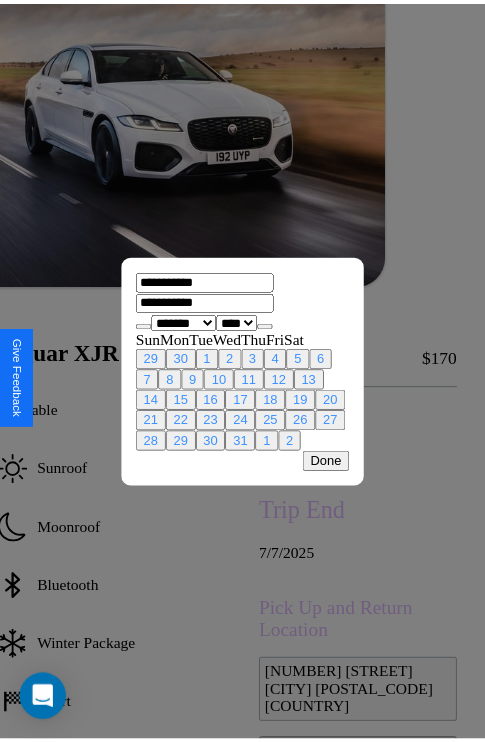 scroll, scrollTop: 0, scrollLeft: 80, axis: horizontal 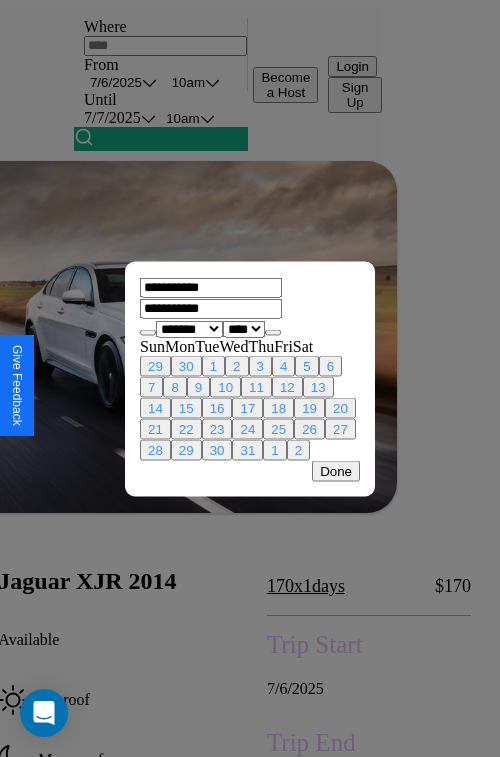 click at bounding box center [250, 378] 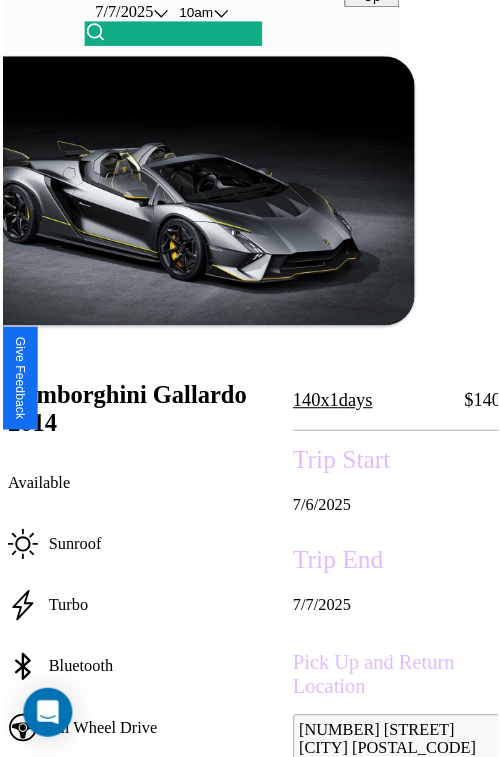 scroll, scrollTop: 130, scrollLeft: 91, axis: both 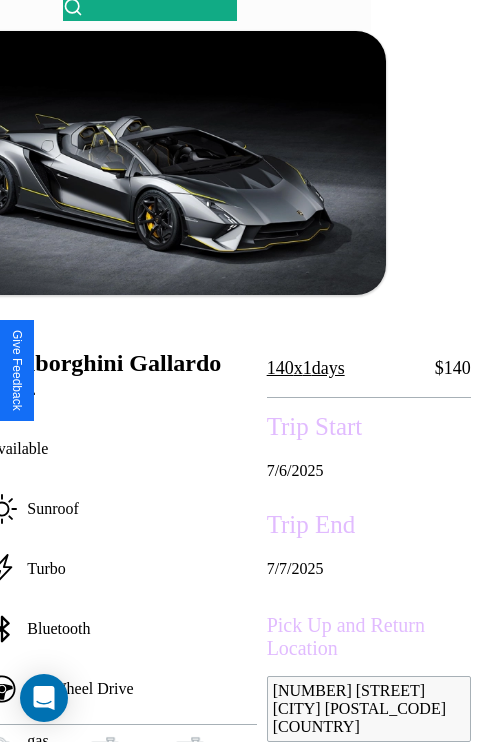 click on "[MONTH] / [DAY] / [YEAR]" at bounding box center [369, 471] 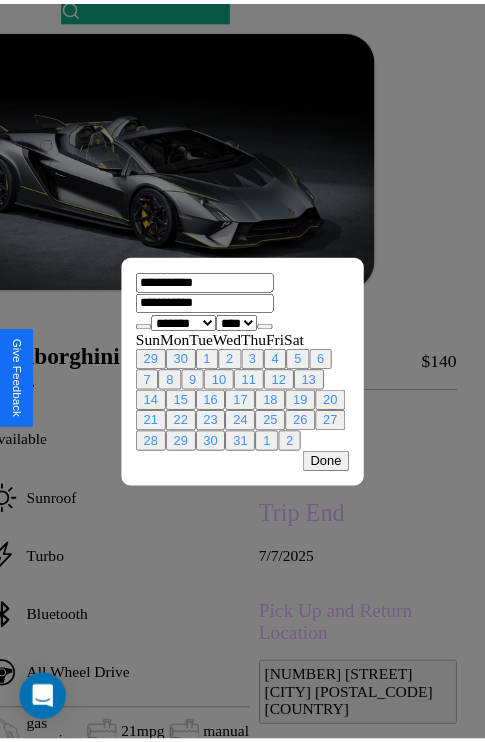 scroll, scrollTop: 0, scrollLeft: 91, axis: horizontal 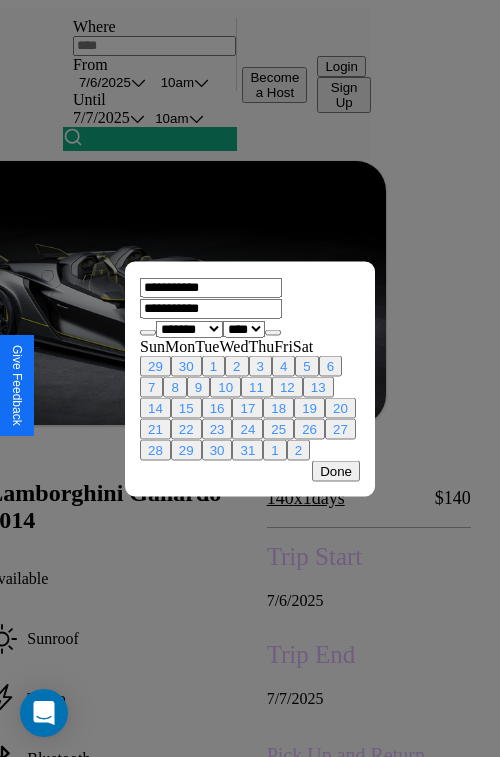 click at bounding box center [250, 378] 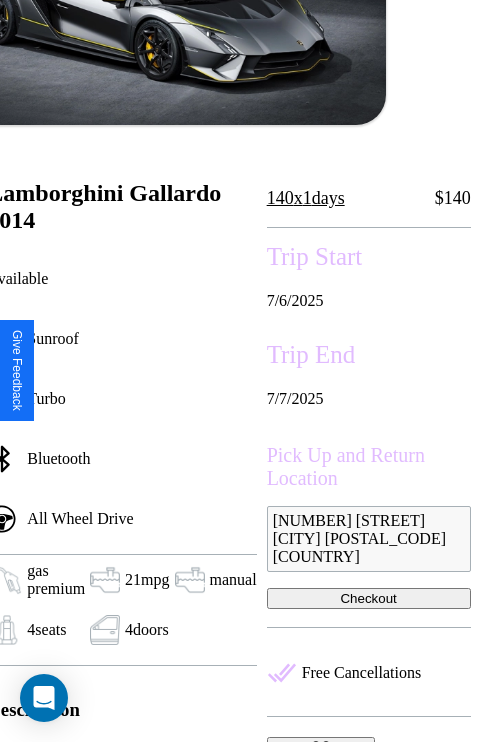 scroll, scrollTop: 408, scrollLeft: 91, axis: both 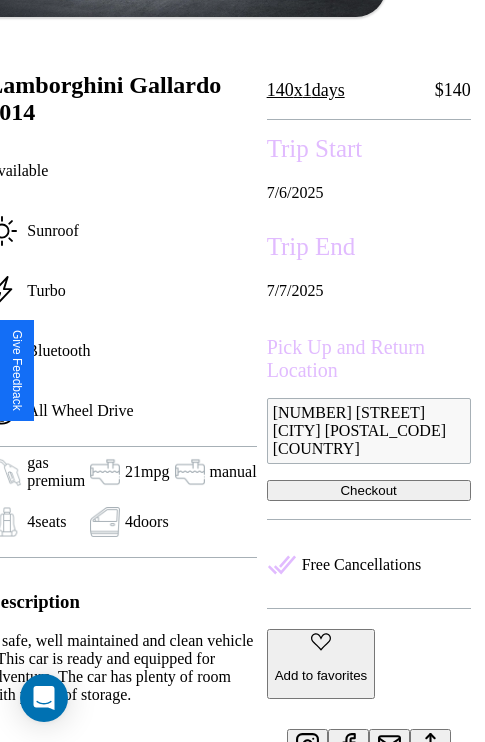 click on "Checkout" at bounding box center [369, 490] 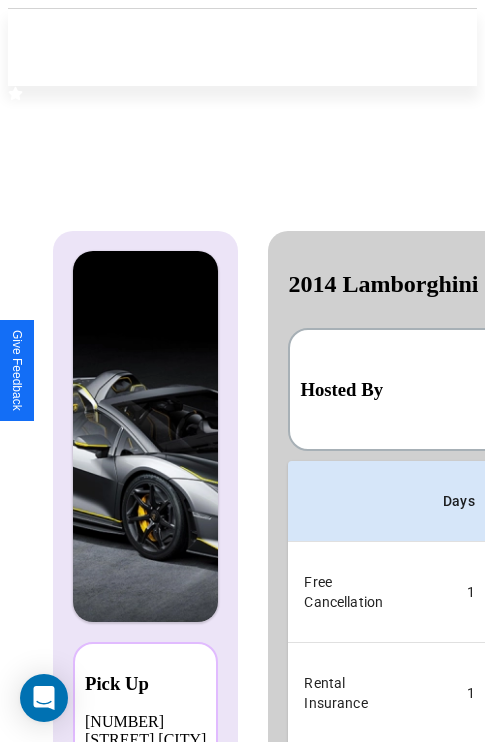 scroll, scrollTop: 0, scrollLeft: 378, axis: horizontal 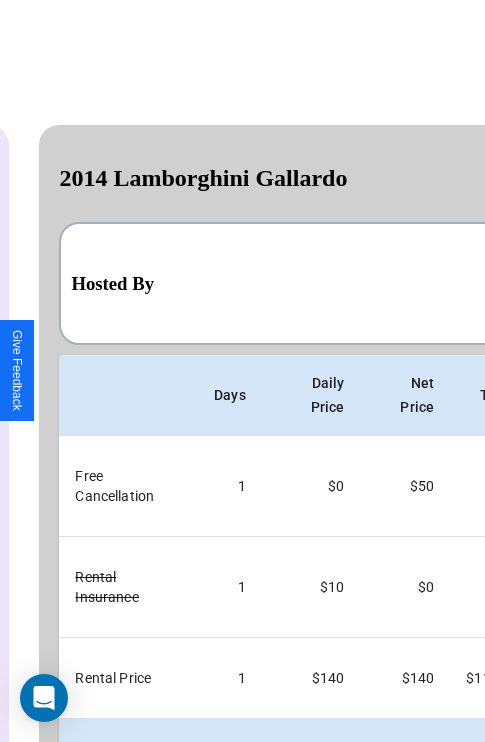 click on "Back" at bounding box center (156, 847) 